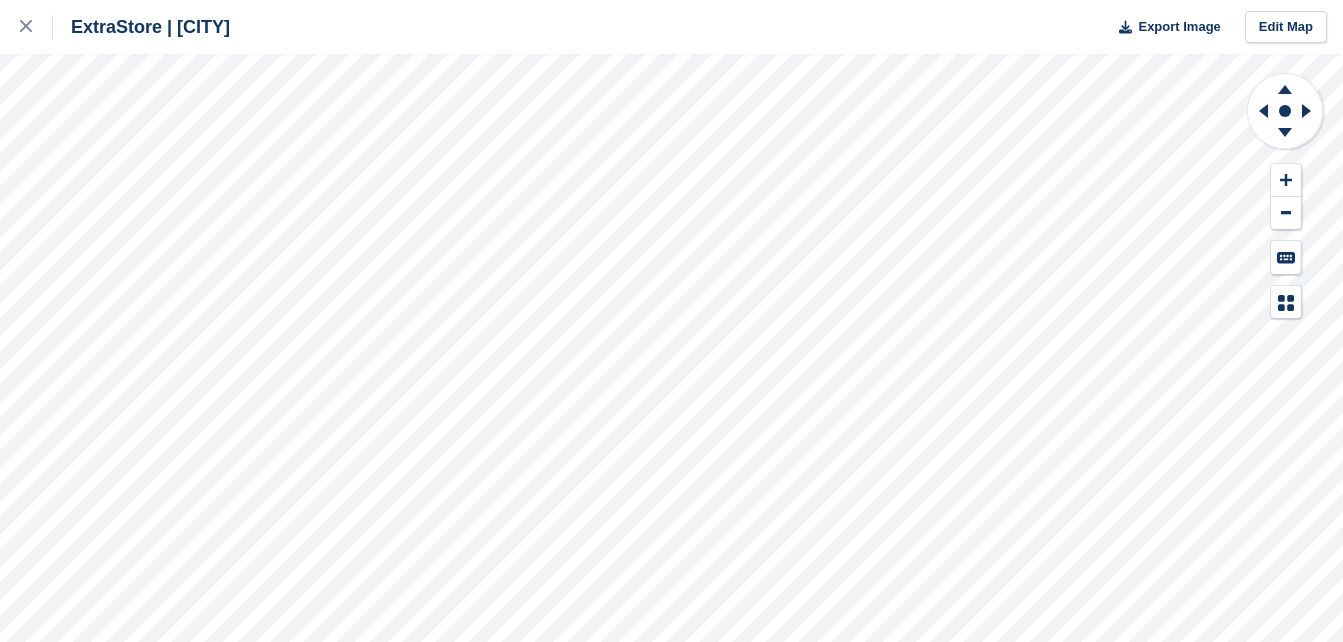 scroll, scrollTop: 0, scrollLeft: 0, axis: both 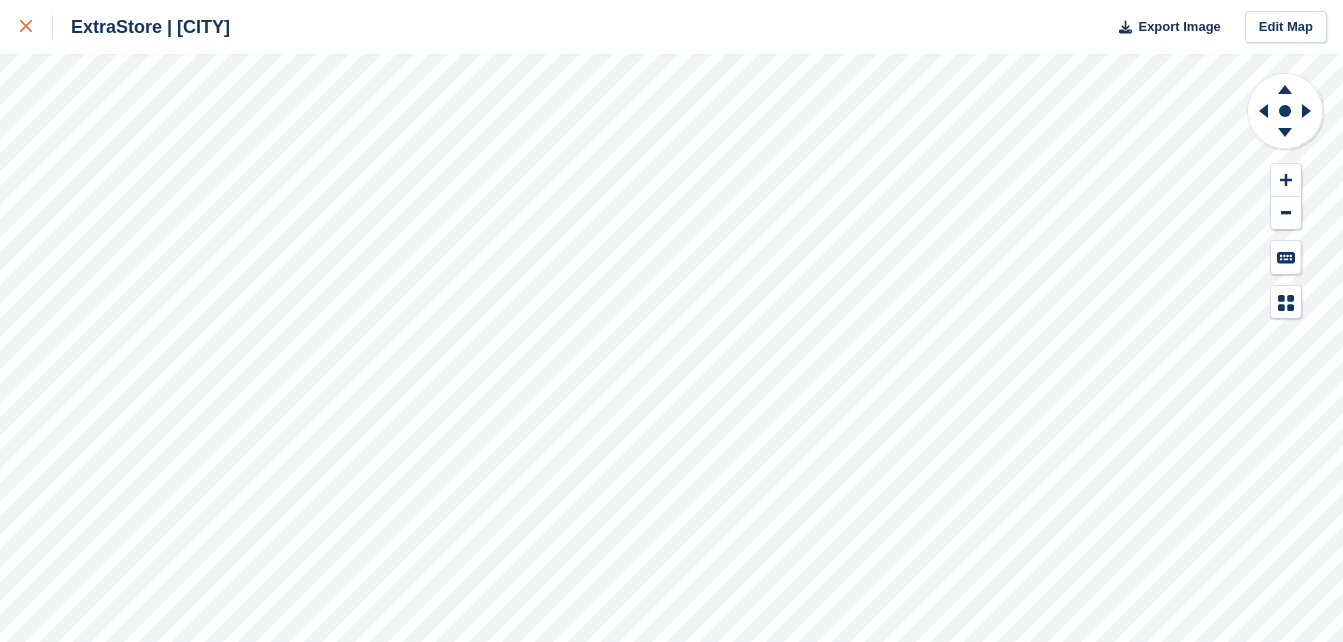 click at bounding box center (26, 27) 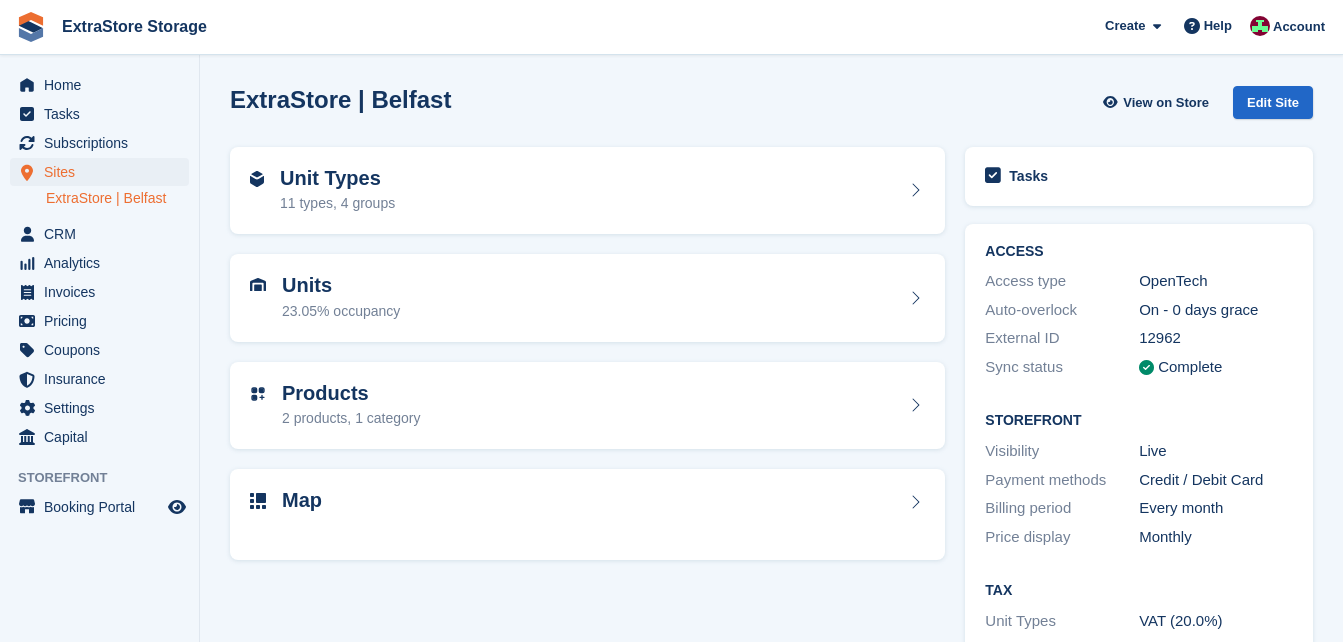 scroll, scrollTop: 0, scrollLeft: 0, axis: both 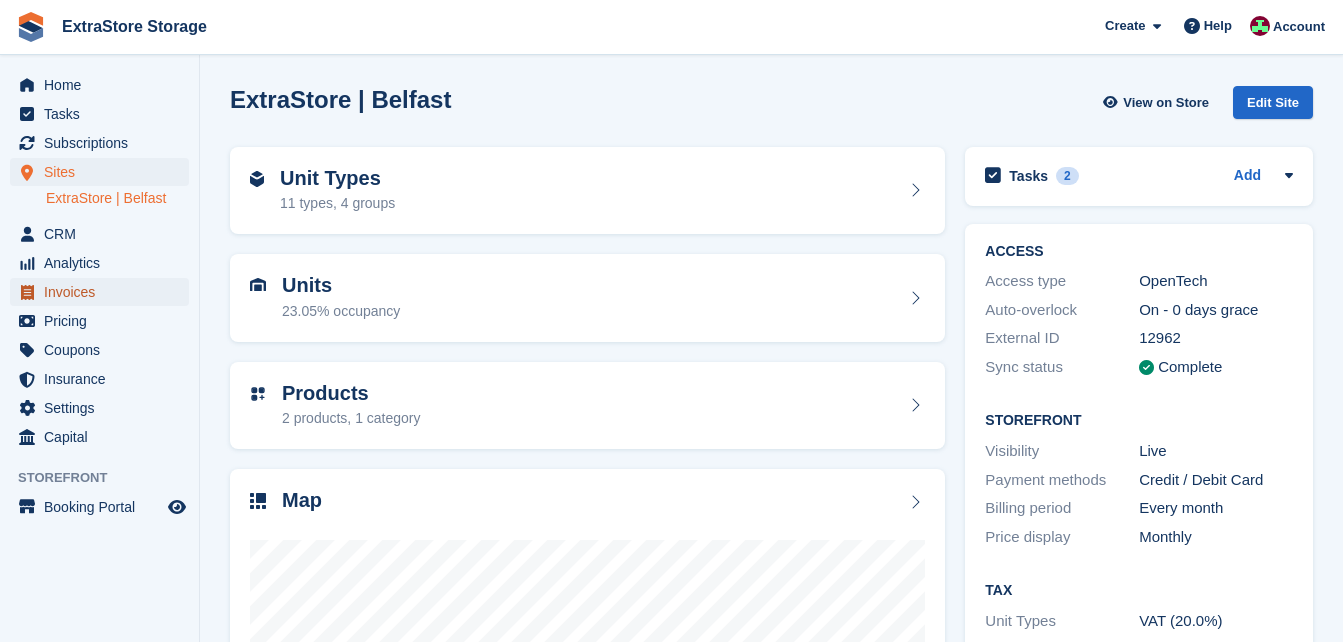 click on "Invoices" at bounding box center (104, 292) 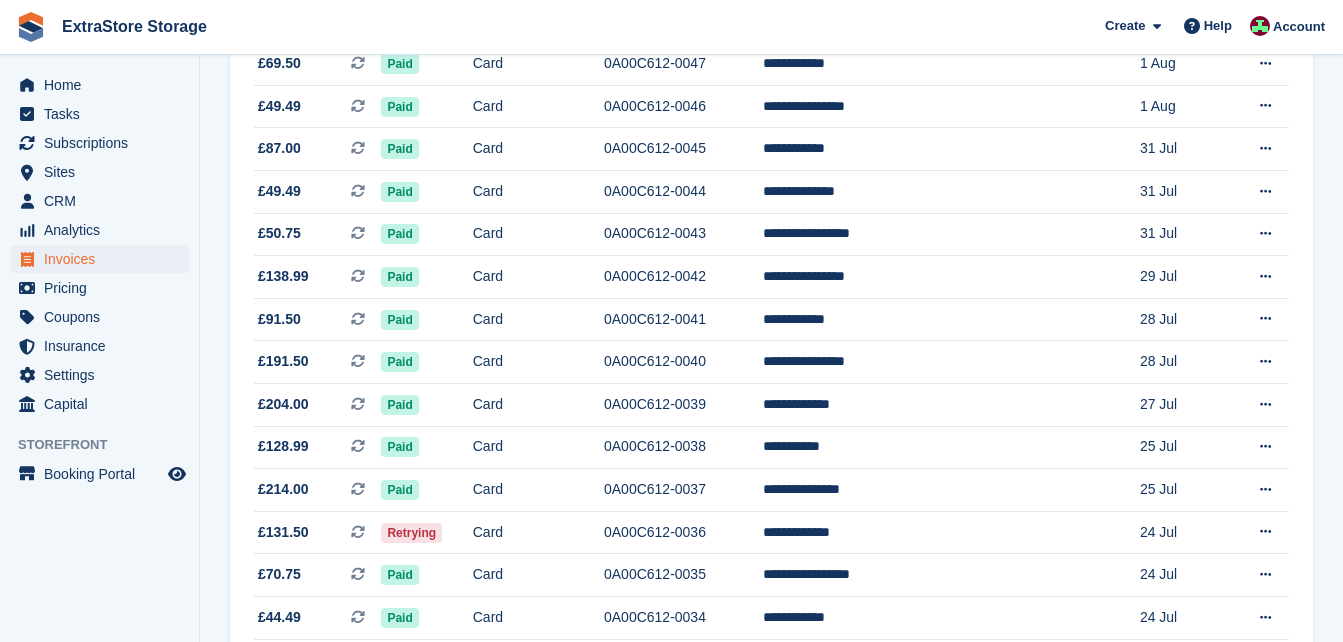 scroll, scrollTop: 800, scrollLeft: 0, axis: vertical 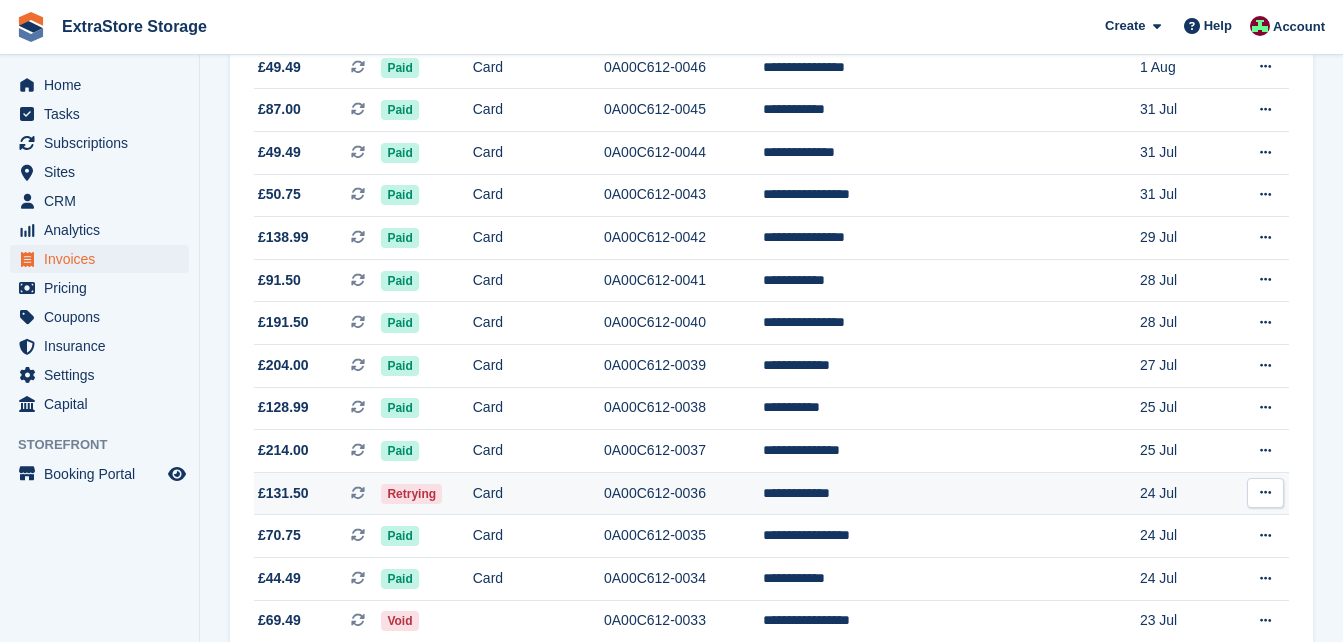 click on "0A00C612-0036" at bounding box center [683, 493] 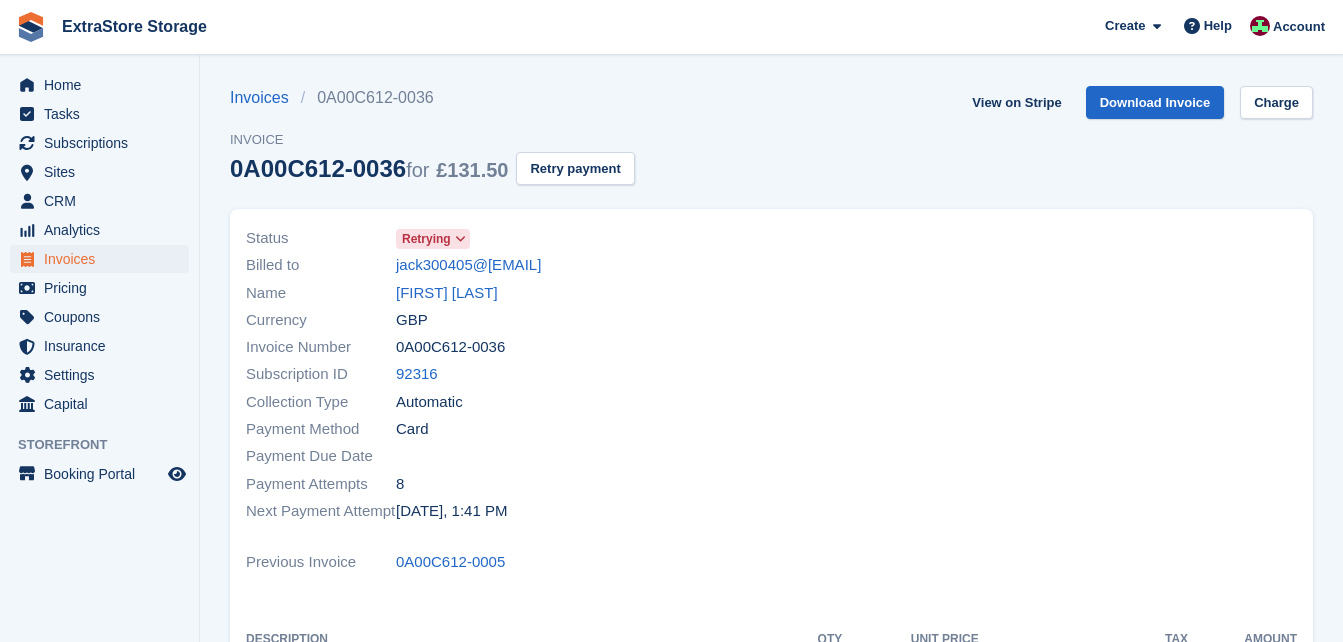 scroll, scrollTop: 0, scrollLeft: 0, axis: both 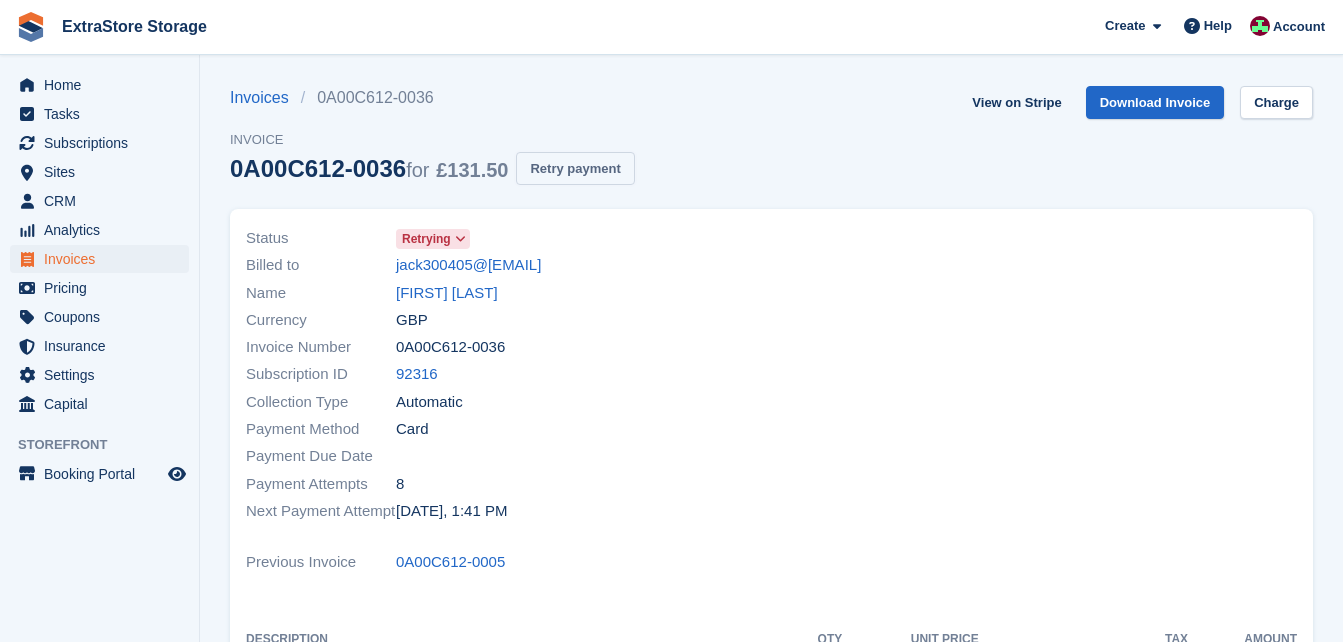 click on "Retry payment" at bounding box center (575, 168) 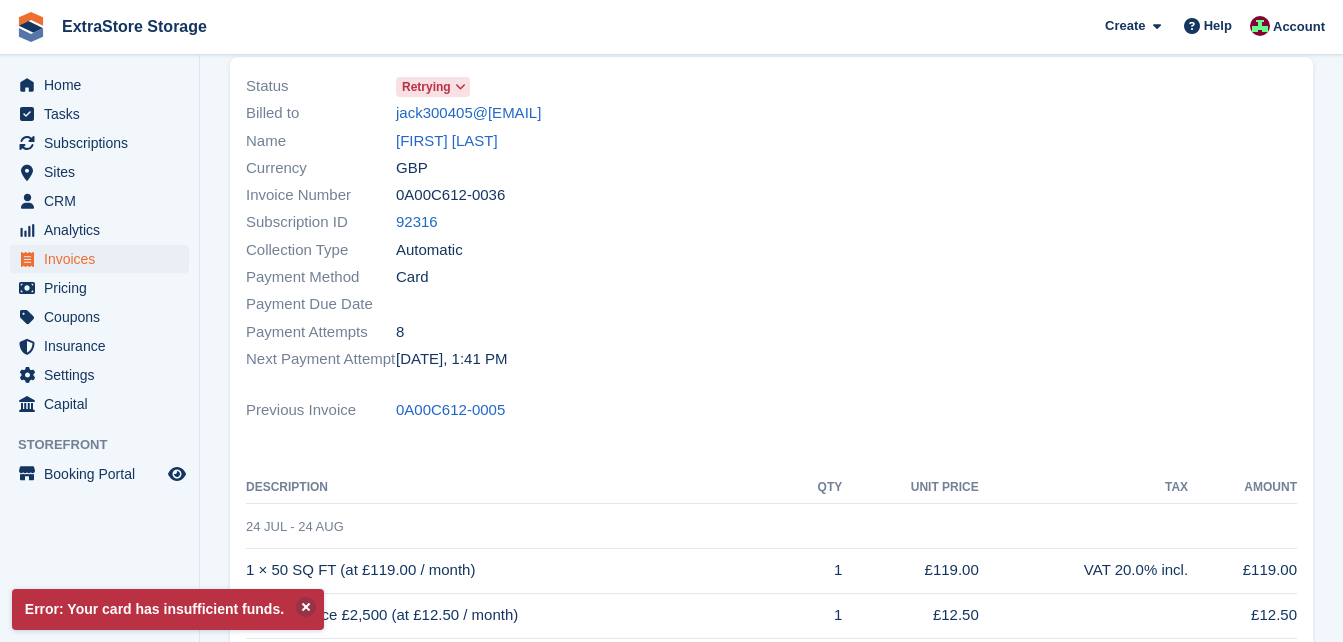 scroll, scrollTop: 0, scrollLeft: 0, axis: both 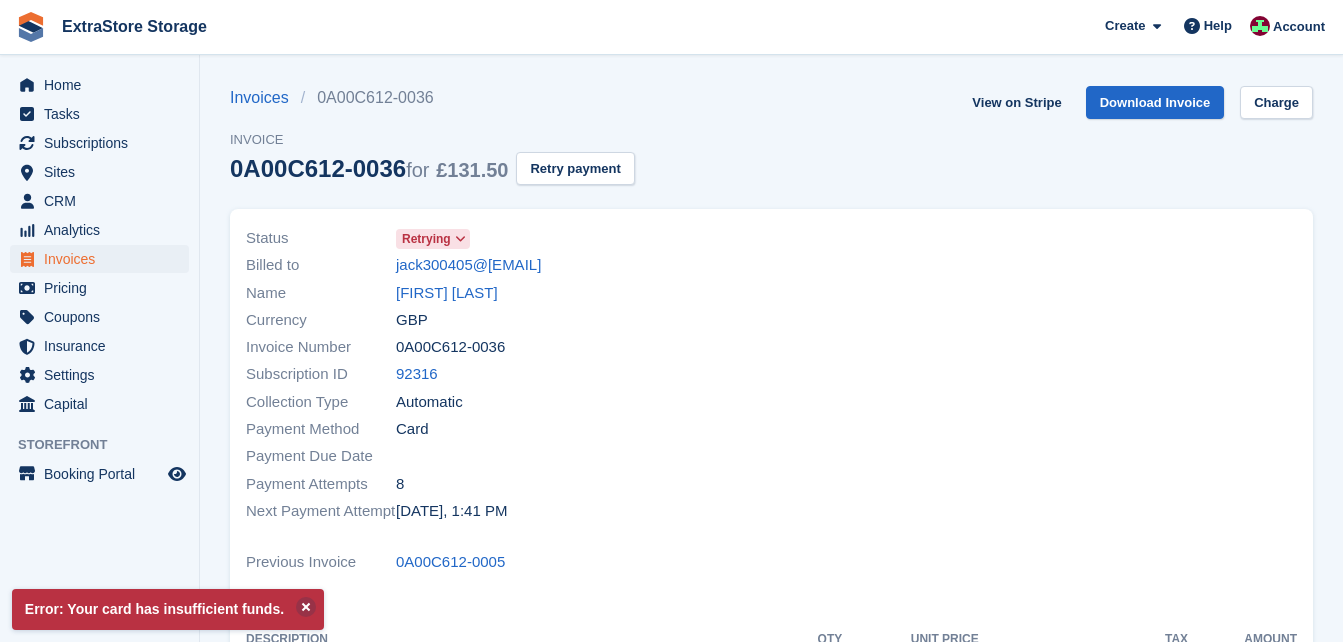 click on "Retrying" at bounding box center (426, 239) 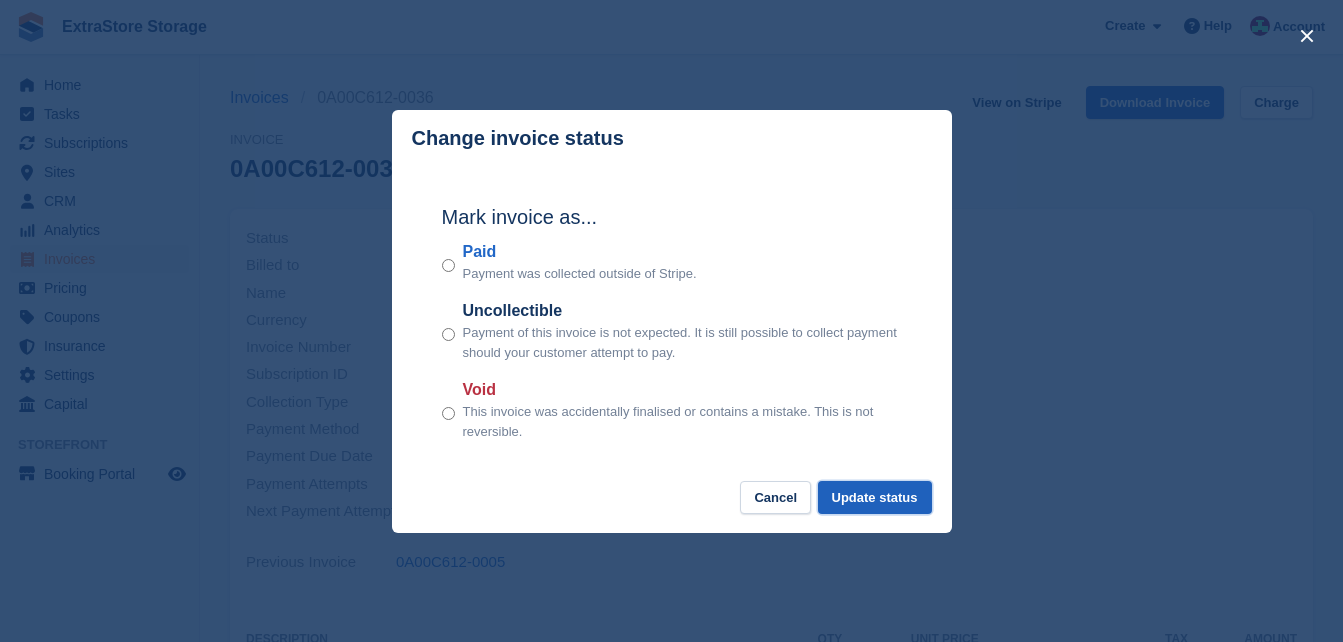 click on "Update status" at bounding box center (875, 497) 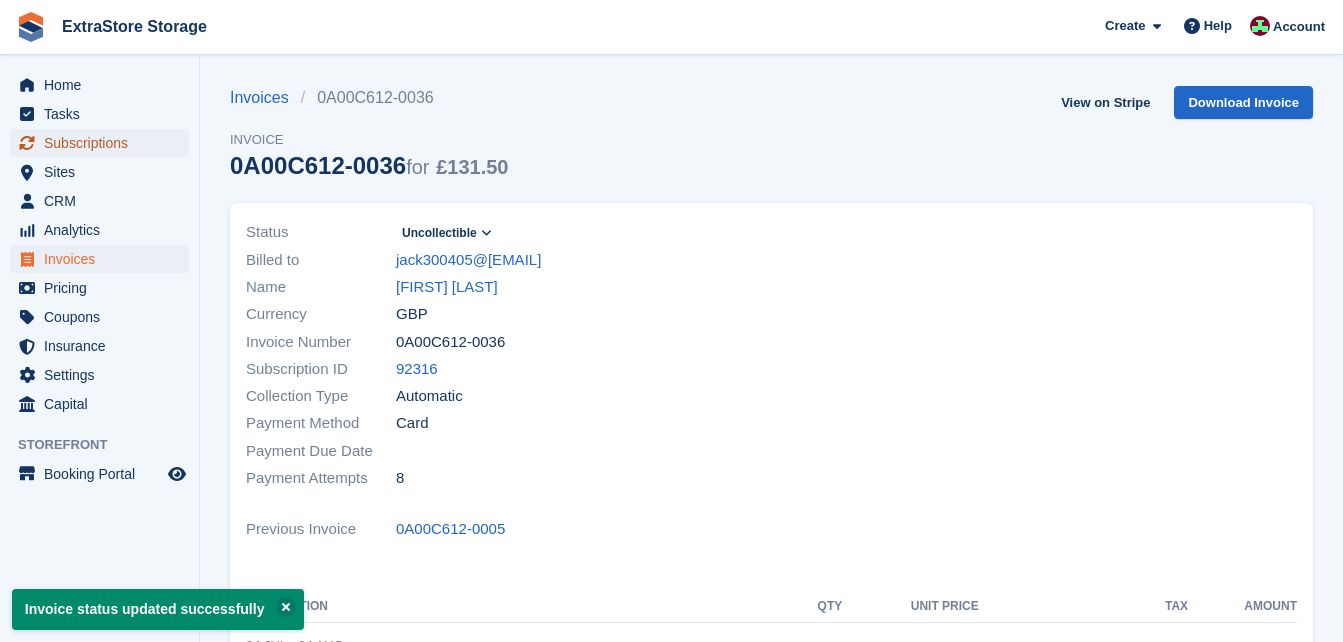 click on "Subscriptions" at bounding box center (104, 143) 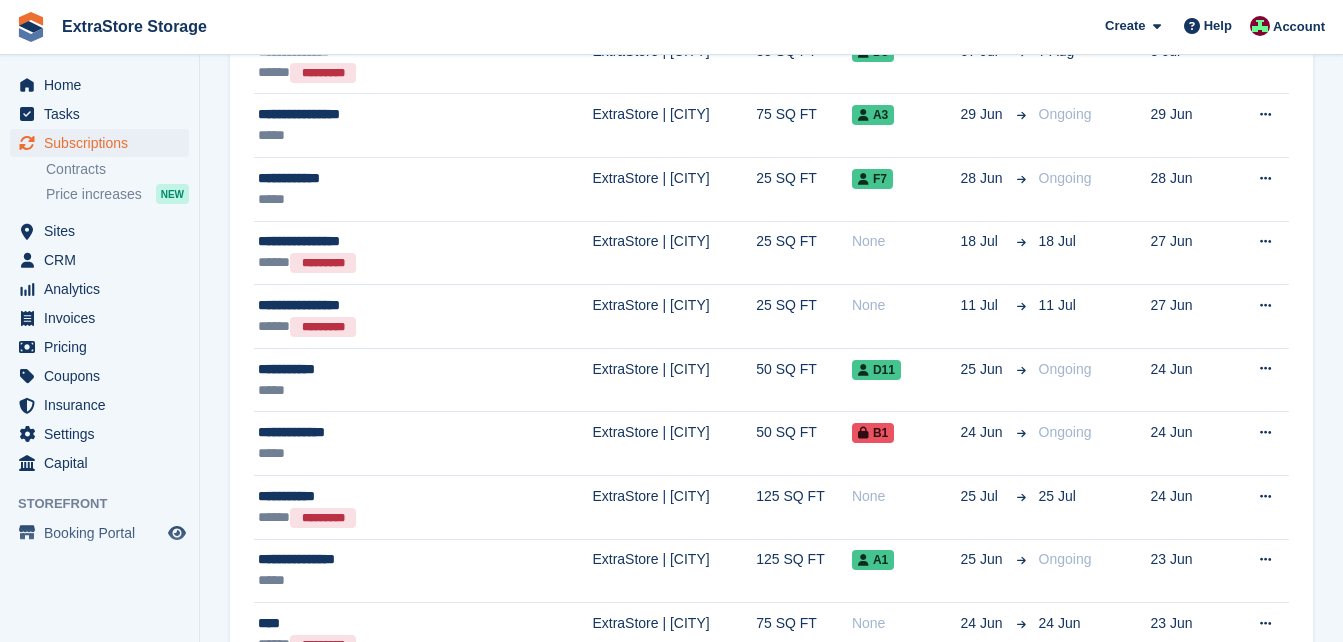 scroll, scrollTop: 1800, scrollLeft: 0, axis: vertical 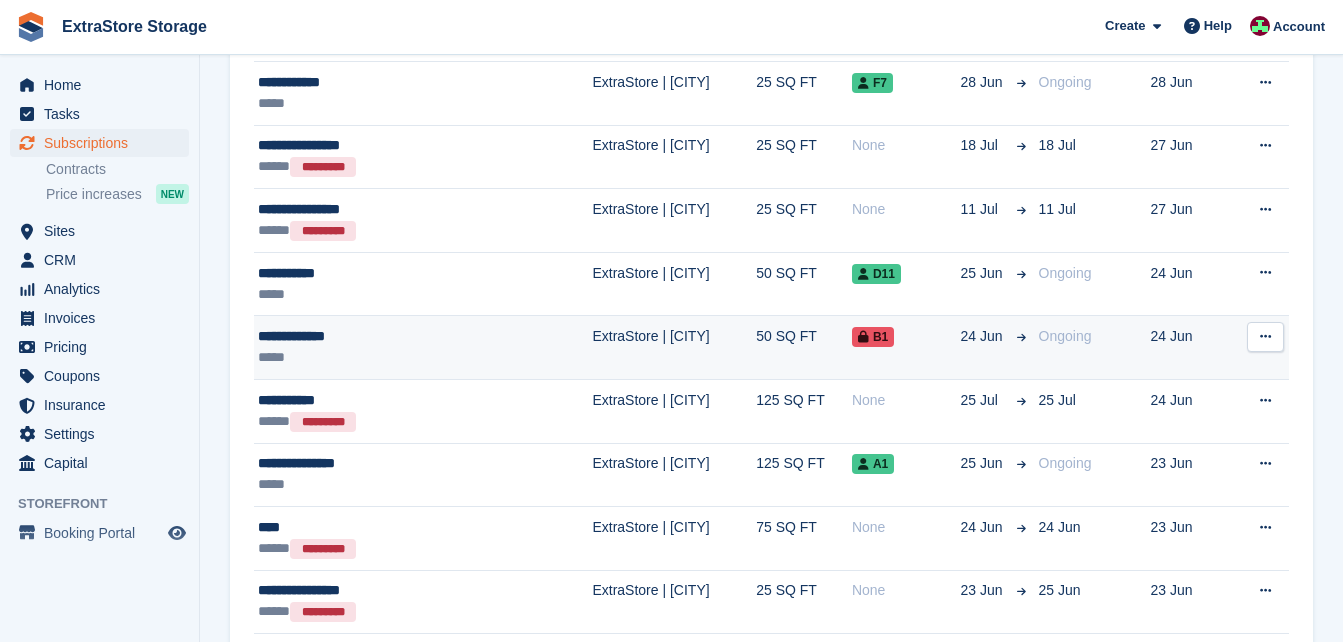click on "**********" at bounding box center [377, 336] 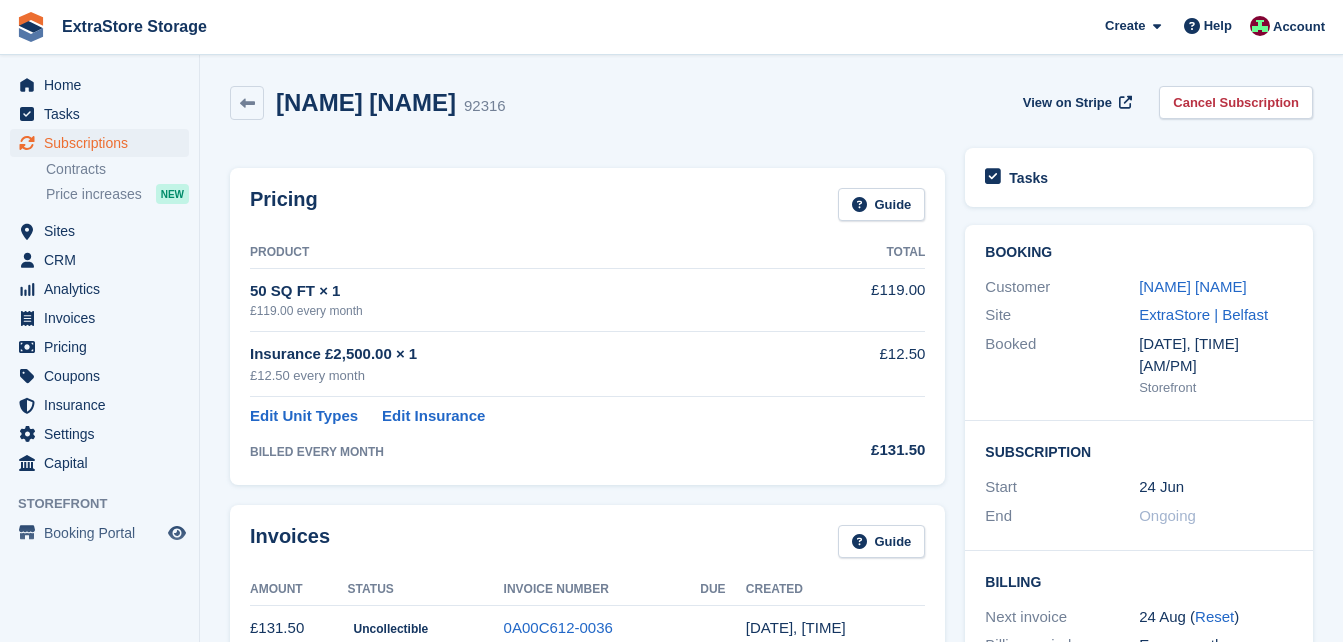 scroll, scrollTop: 0, scrollLeft: 0, axis: both 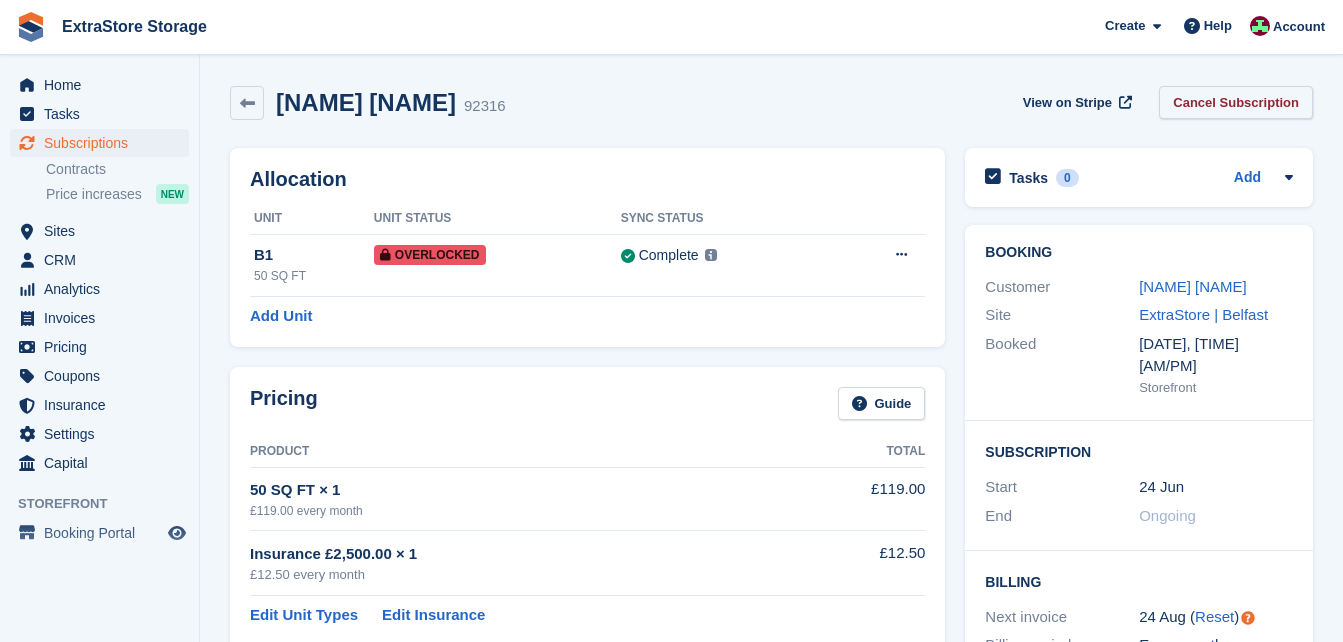 click on "Cancel Subscription" at bounding box center (1236, 102) 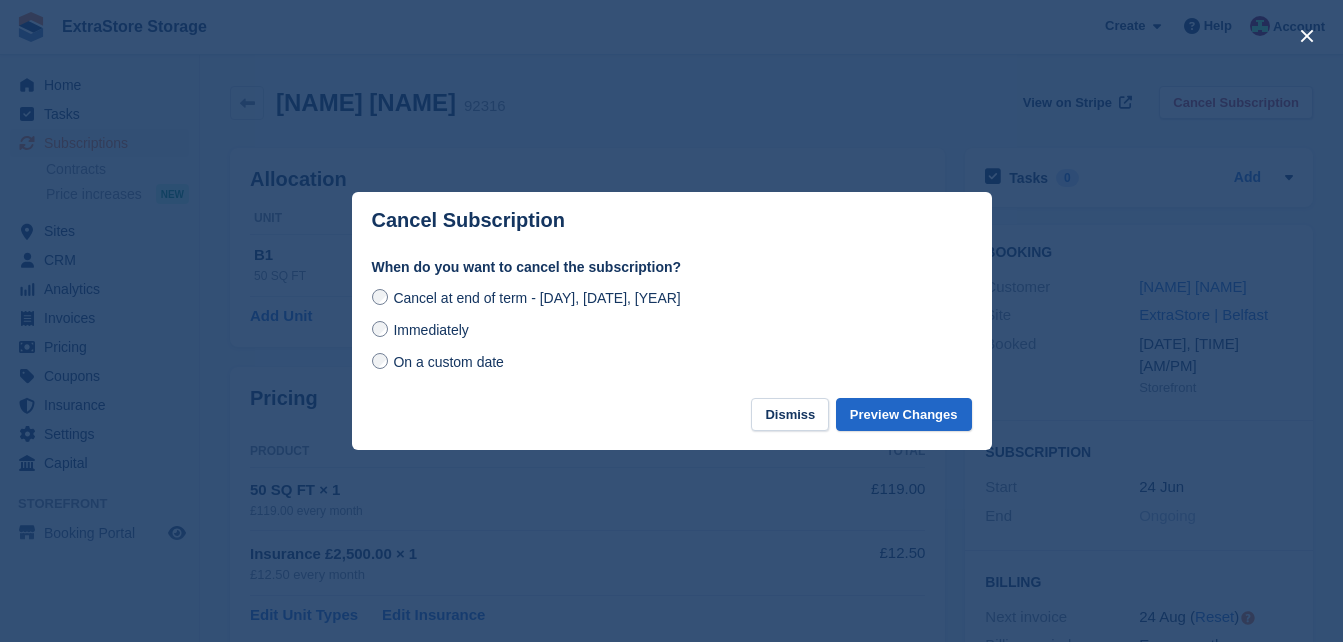 click on "Immediately" at bounding box center [430, 330] 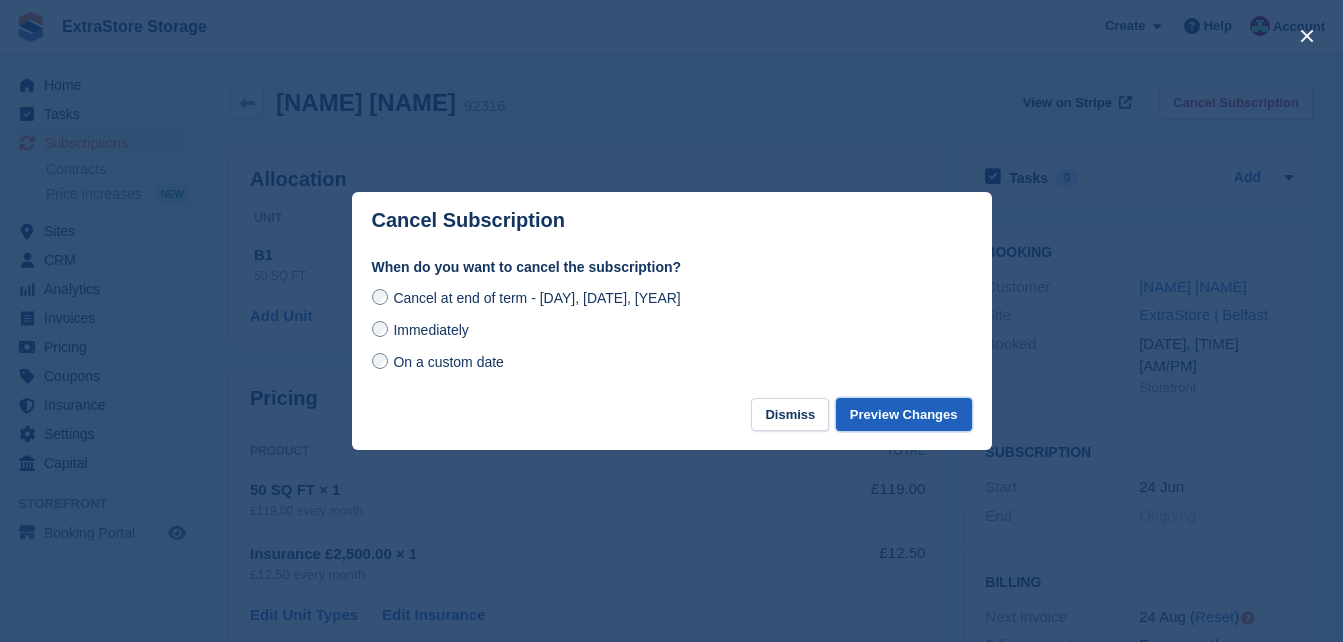 click on "Preview Changes" at bounding box center [904, 414] 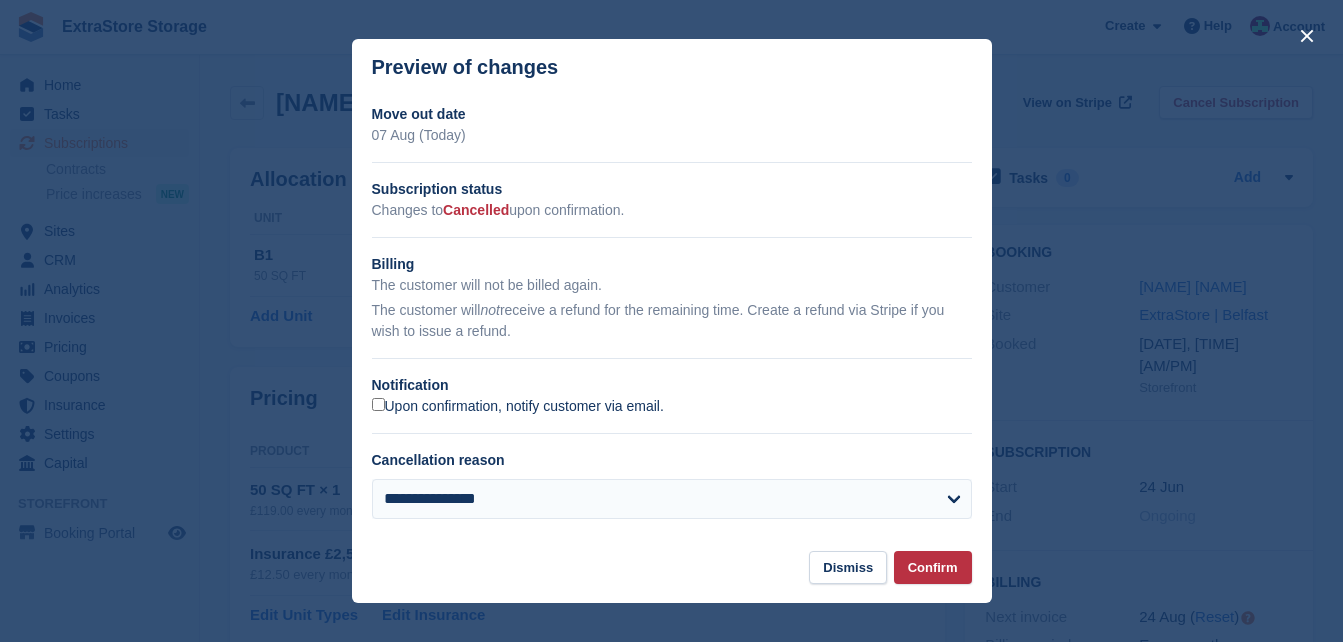 click on "Upon confirmation, notify customer via email." at bounding box center [518, 407] 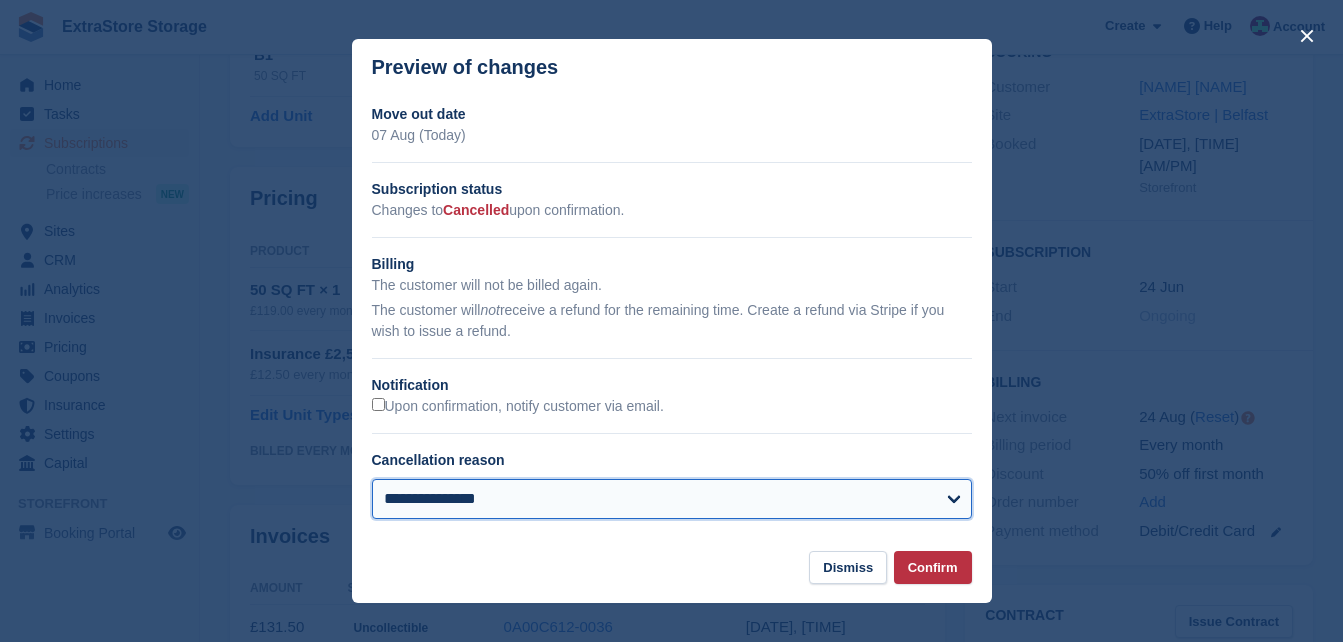 click on "**********" at bounding box center [672, 499] 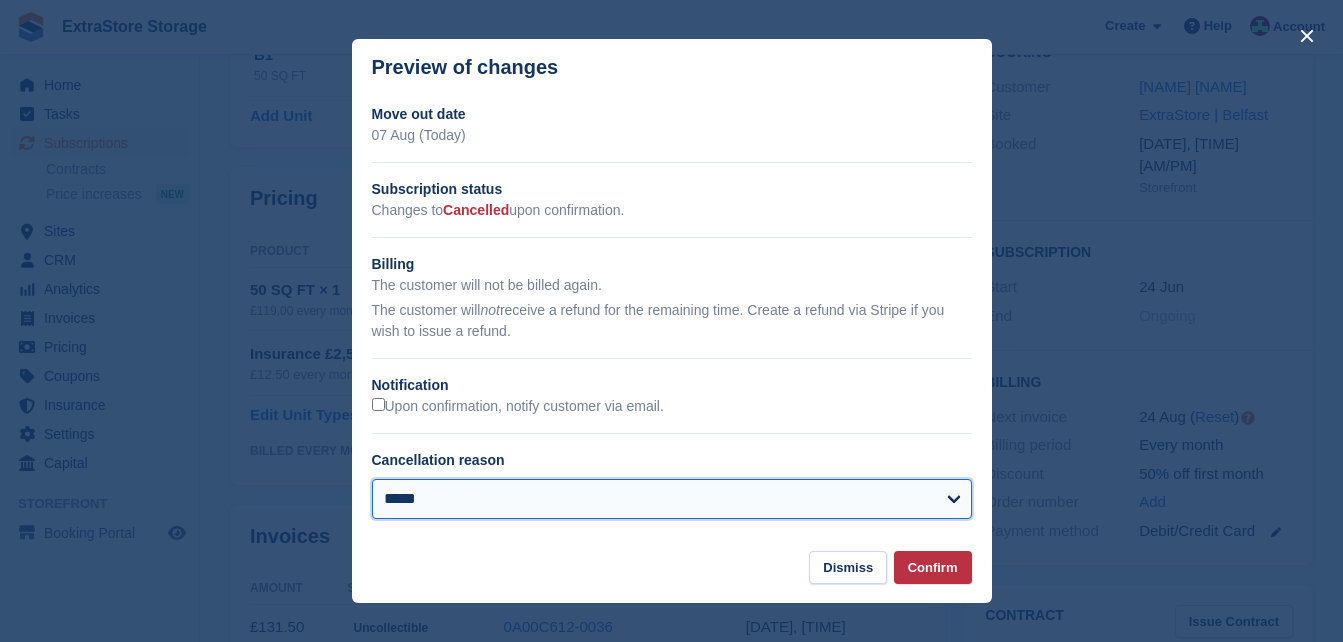 click on "**********" at bounding box center [672, 499] 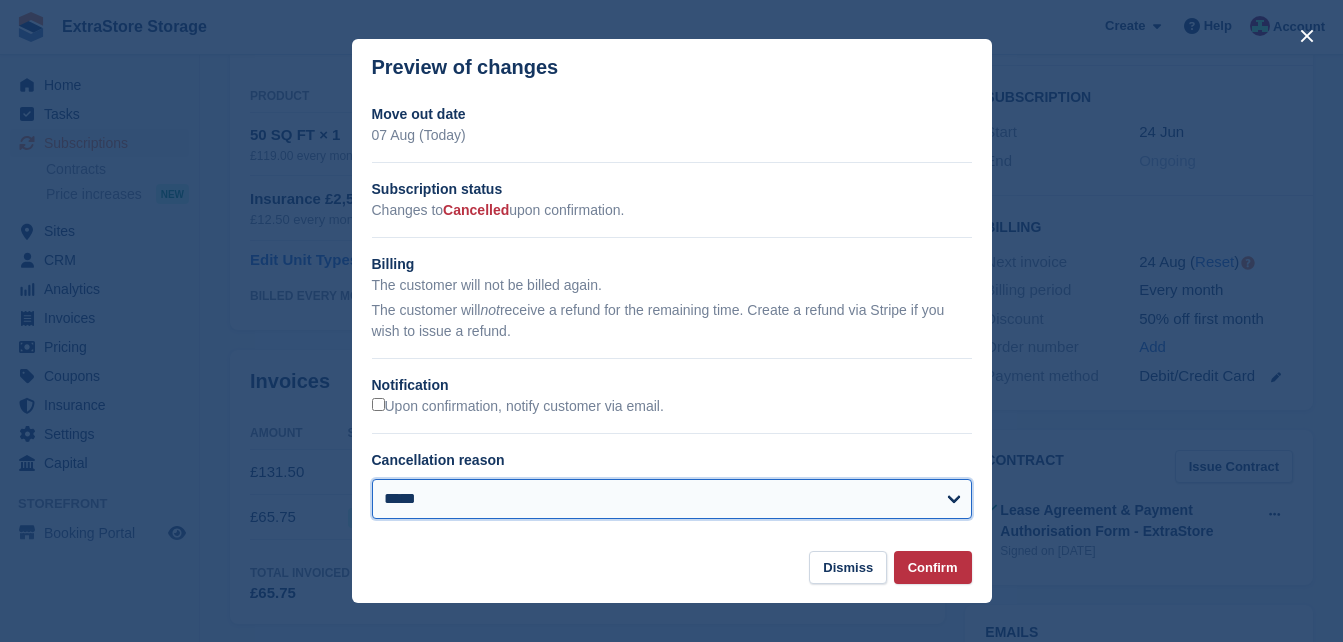 scroll, scrollTop: 400, scrollLeft: 0, axis: vertical 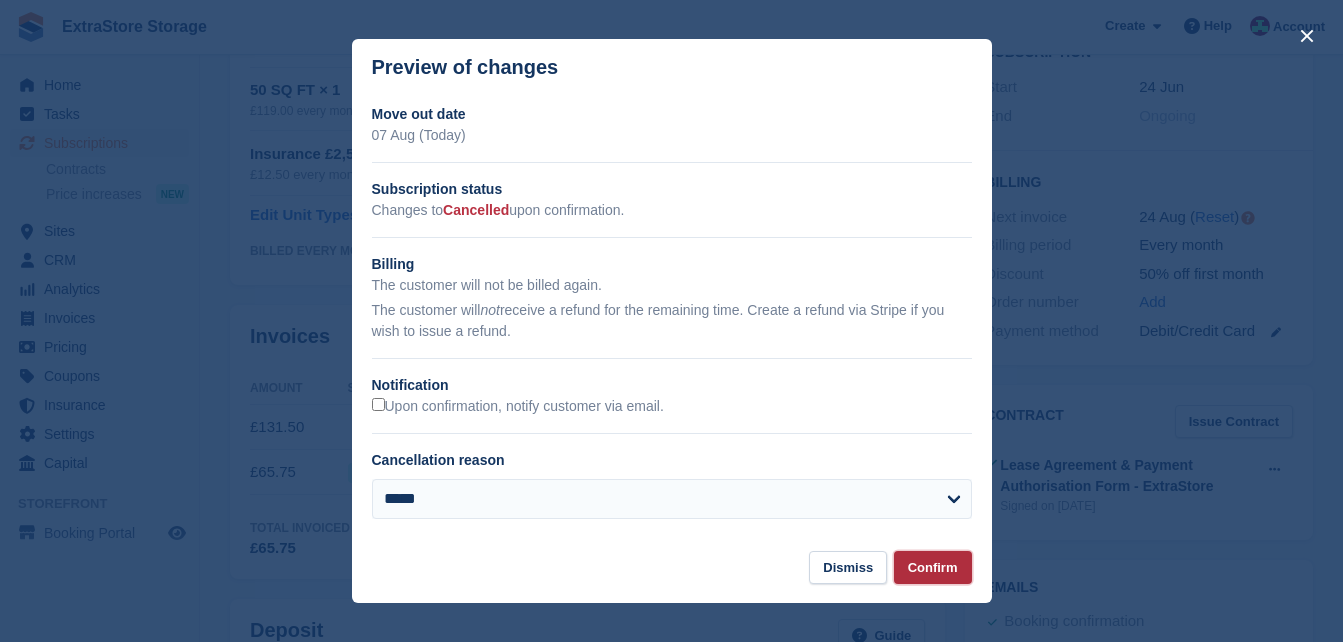 click on "Confirm" at bounding box center [933, 567] 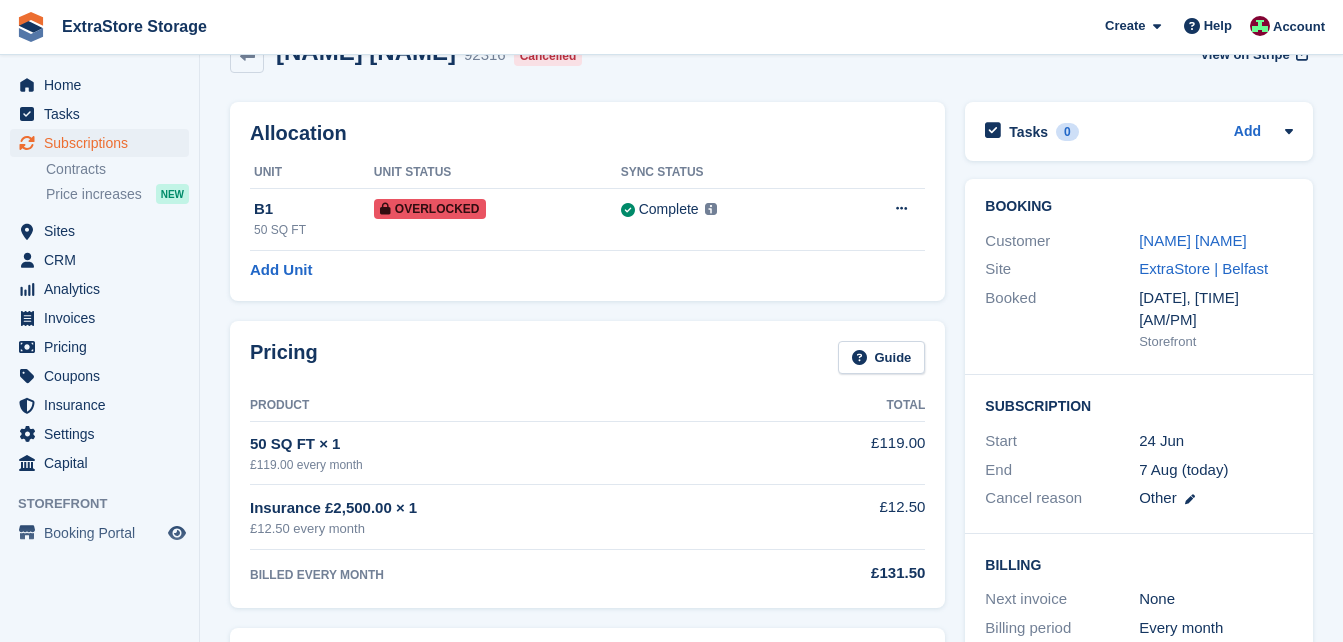 scroll, scrollTop: 0, scrollLeft: 0, axis: both 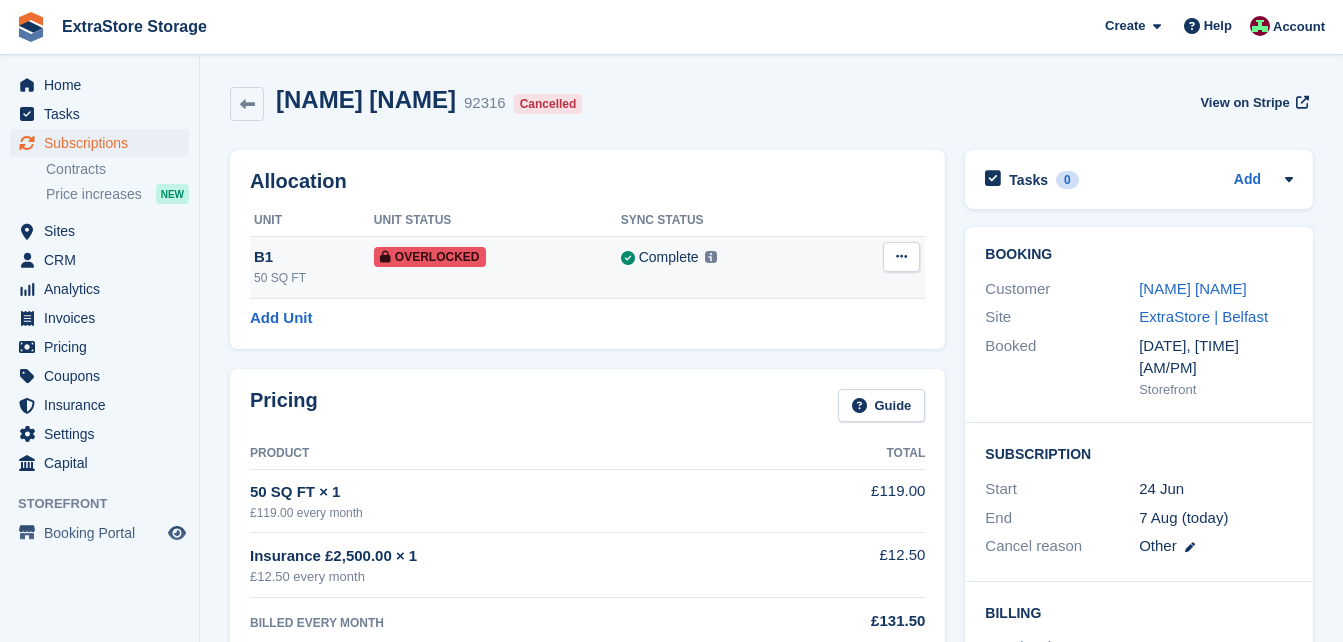 click on "B1" at bounding box center (314, 257) 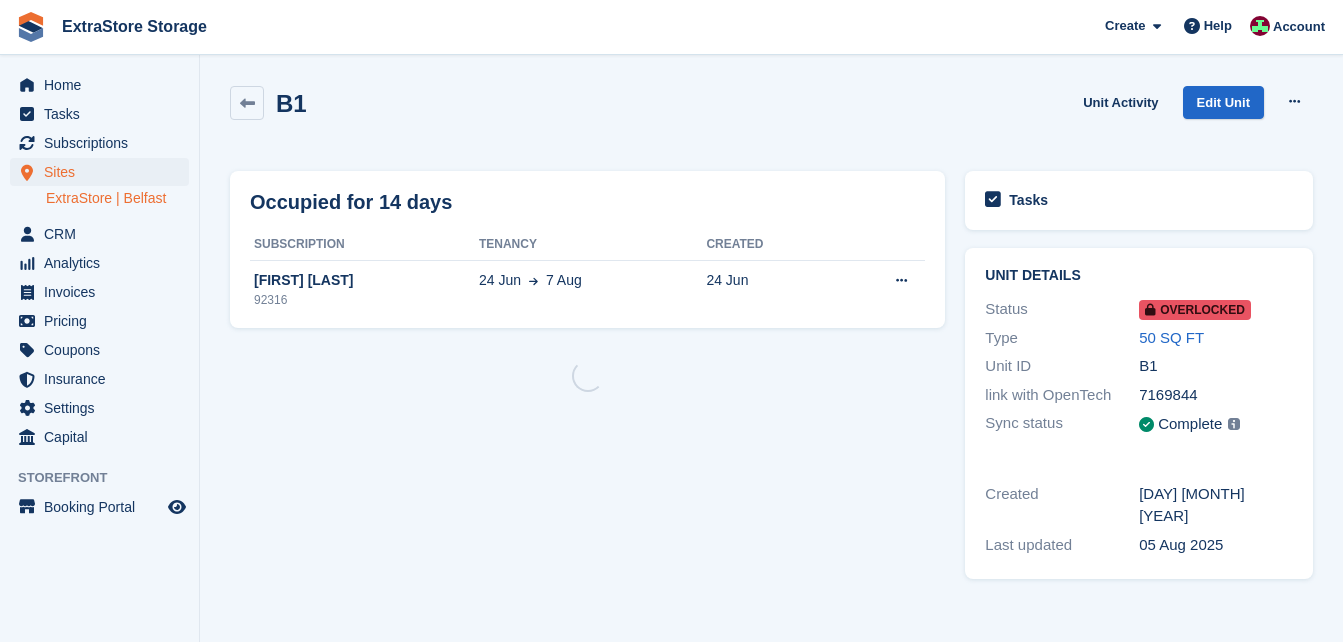 scroll, scrollTop: 0, scrollLeft: 0, axis: both 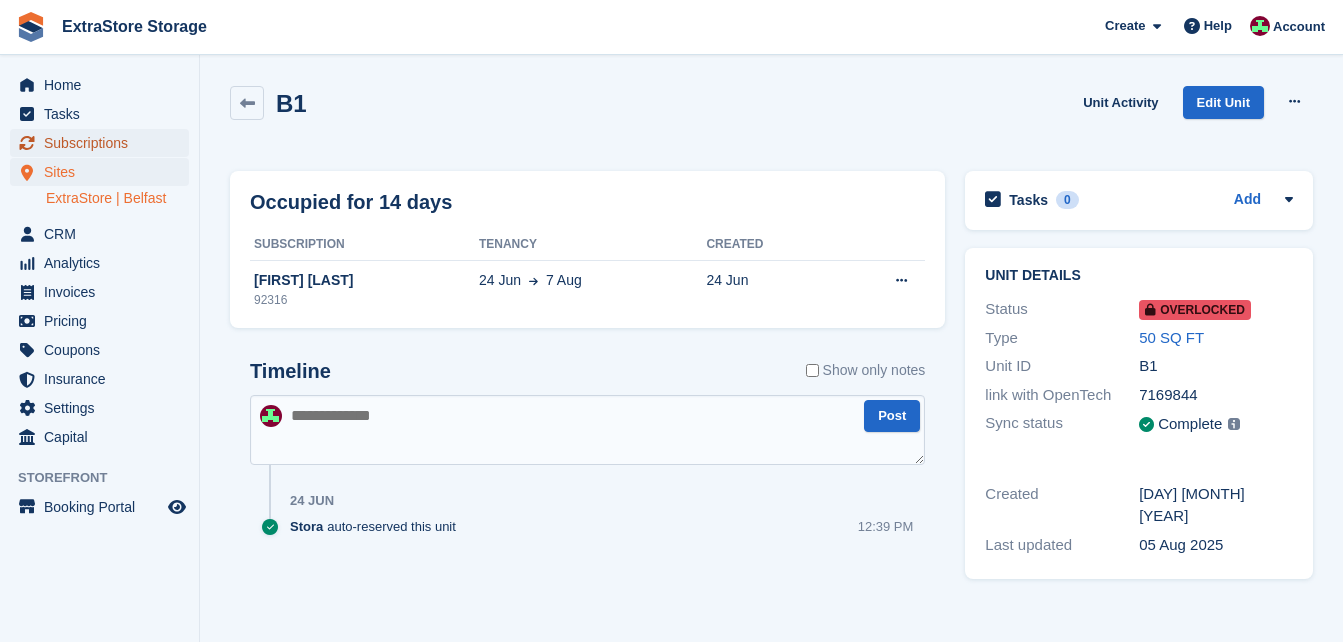 click on "Subscriptions" at bounding box center [104, 143] 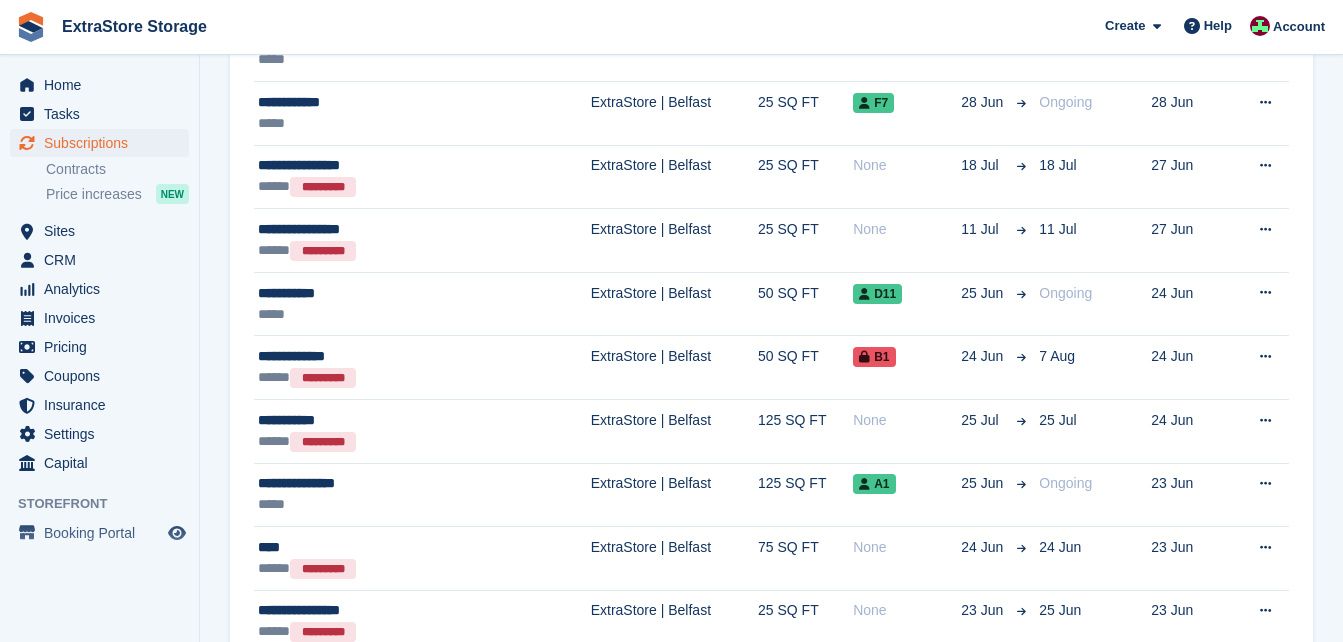scroll, scrollTop: 1800, scrollLeft: 0, axis: vertical 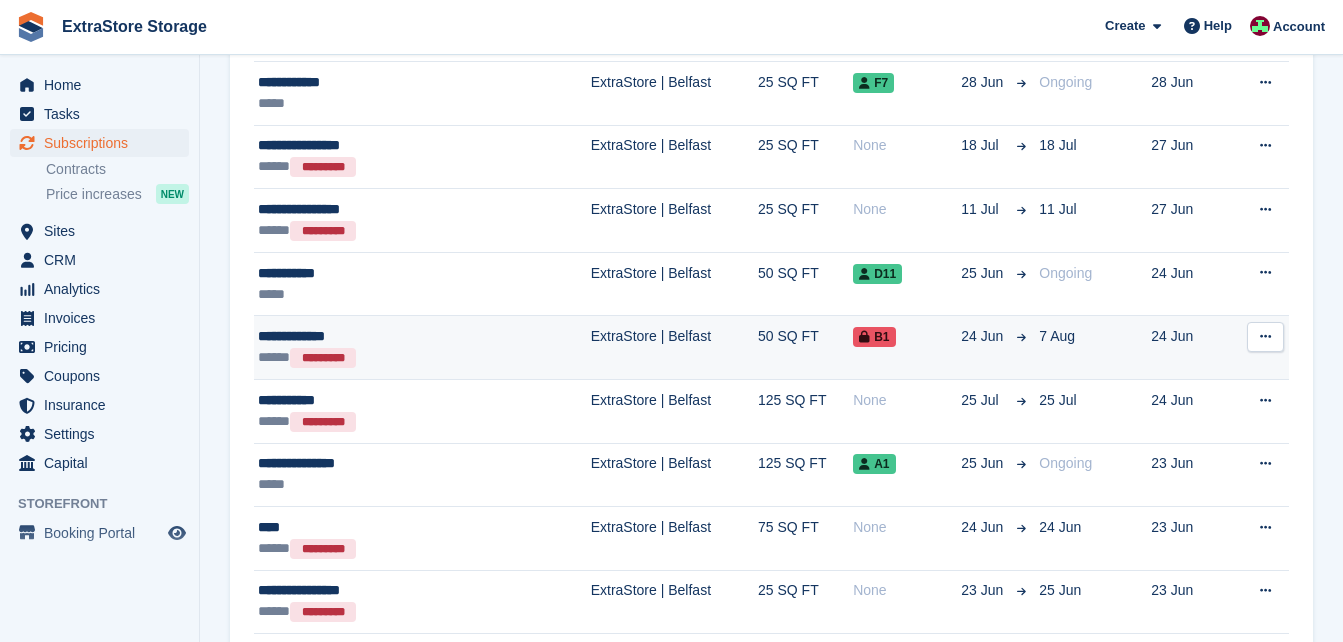 click on "**********" at bounding box center [377, 336] 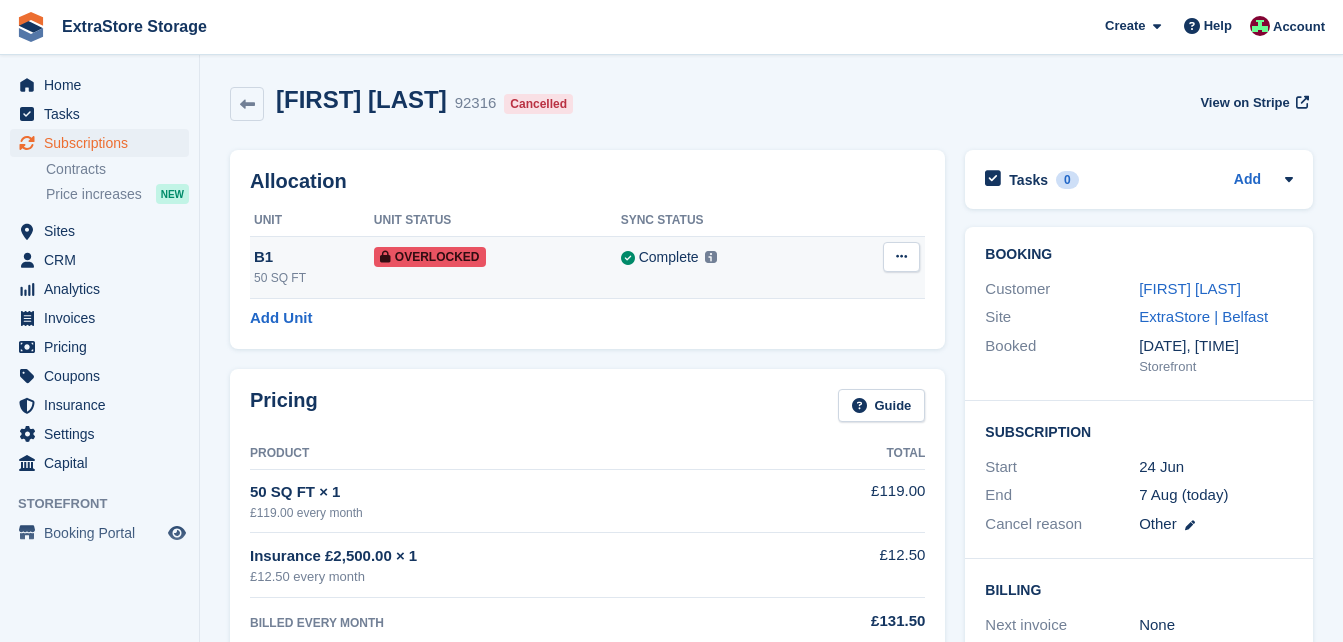 scroll, scrollTop: 0, scrollLeft: 0, axis: both 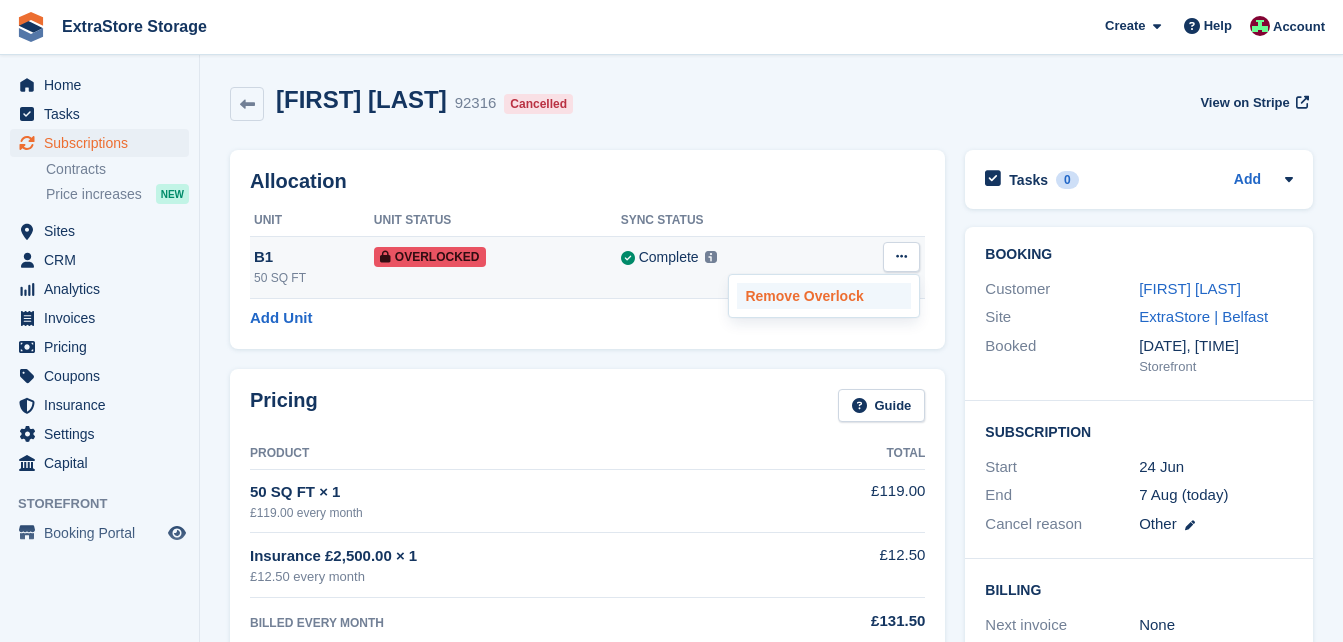 click on "Remove Overlock" at bounding box center [824, 296] 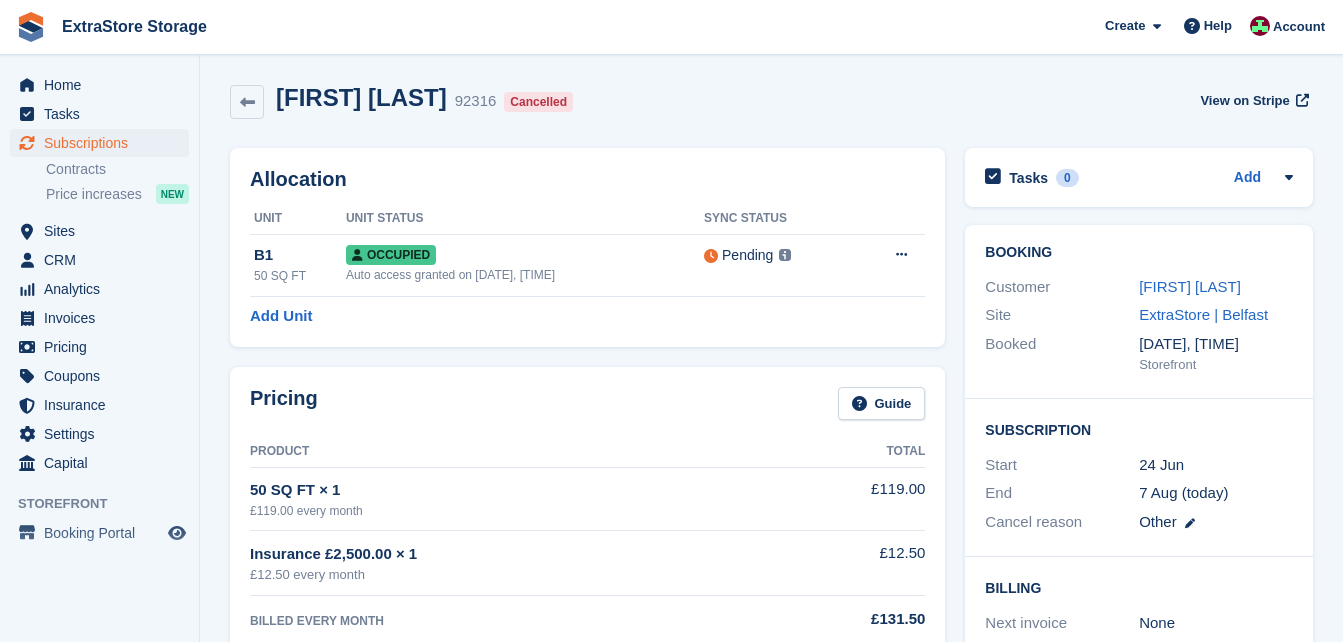 scroll, scrollTop: 0, scrollLeft: 0, axis: both 